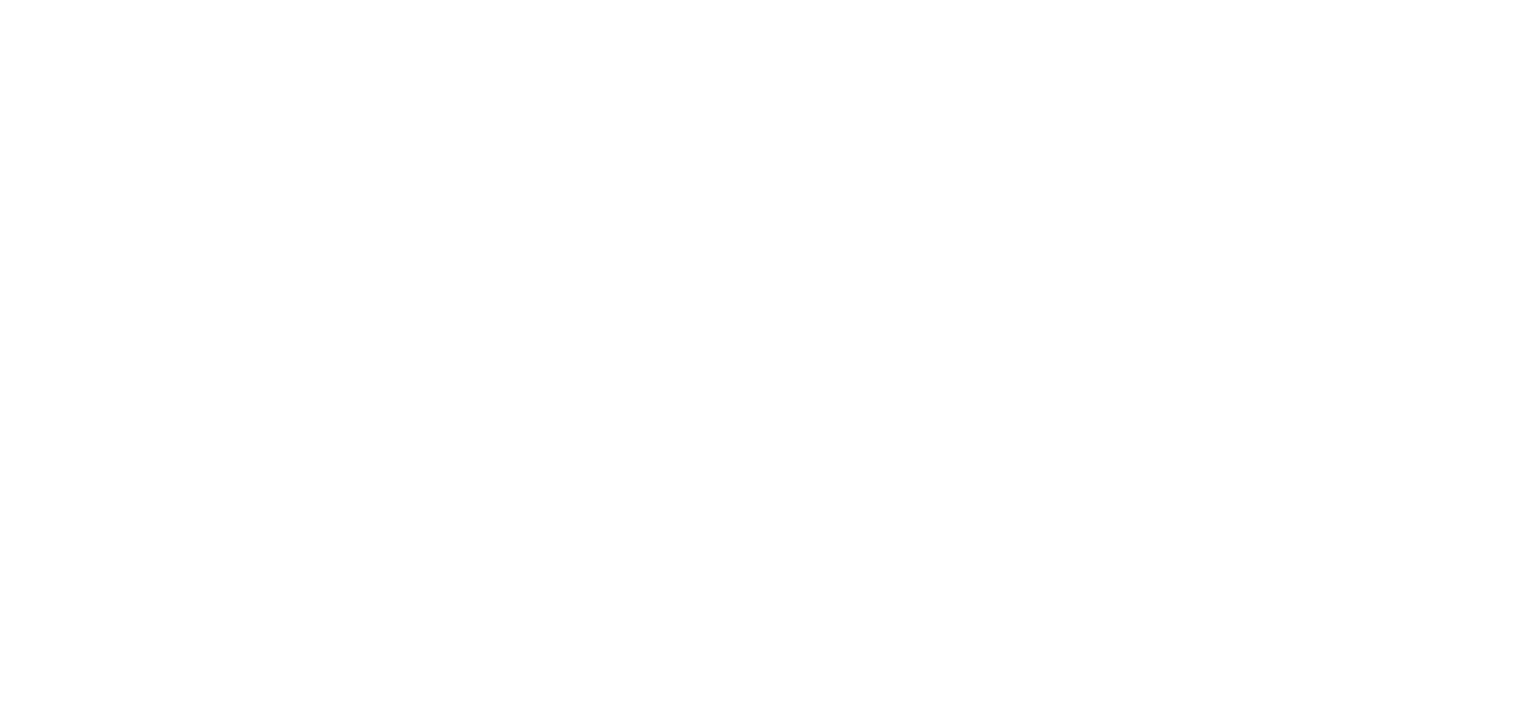 scroll, scrollTop: 0, scrollLeft: 0, axis: both 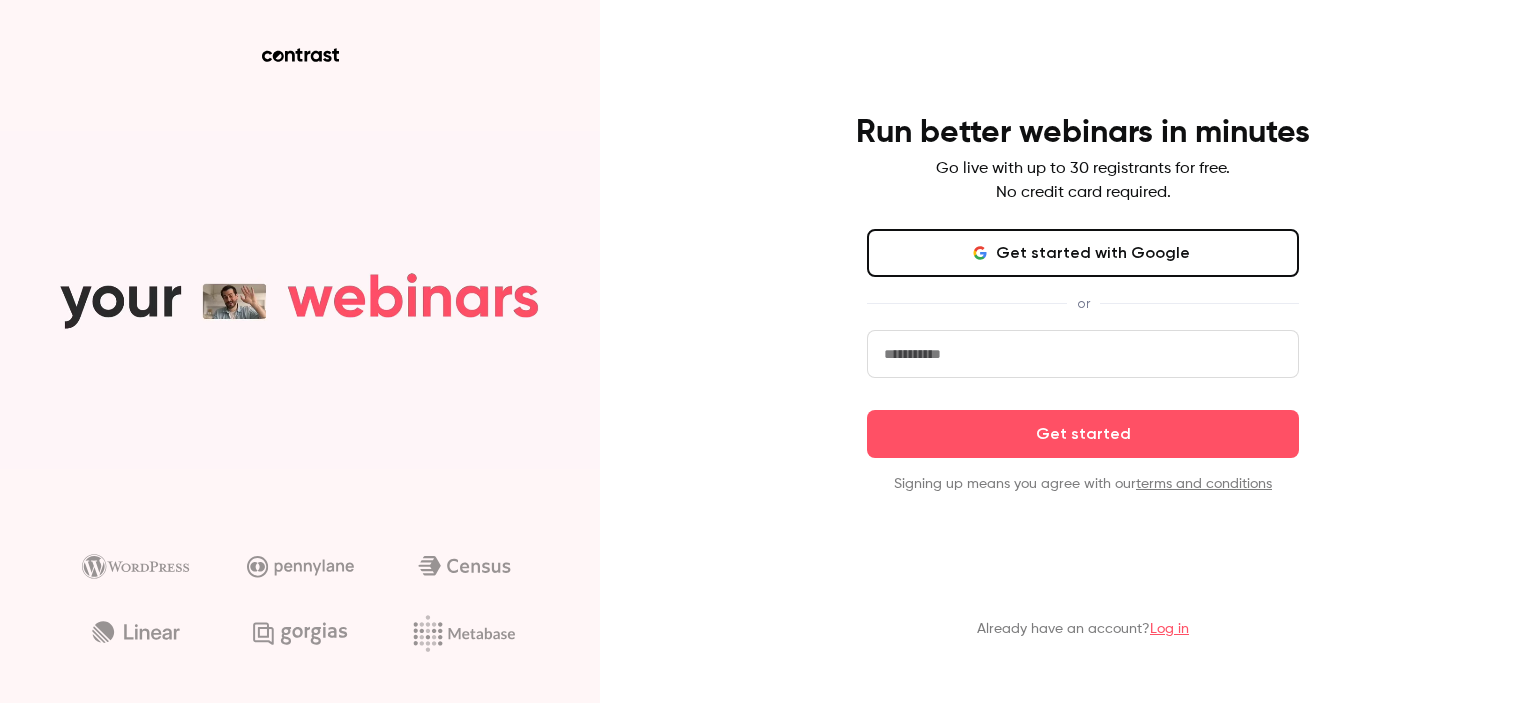 click at bounding box center [1083, 354] 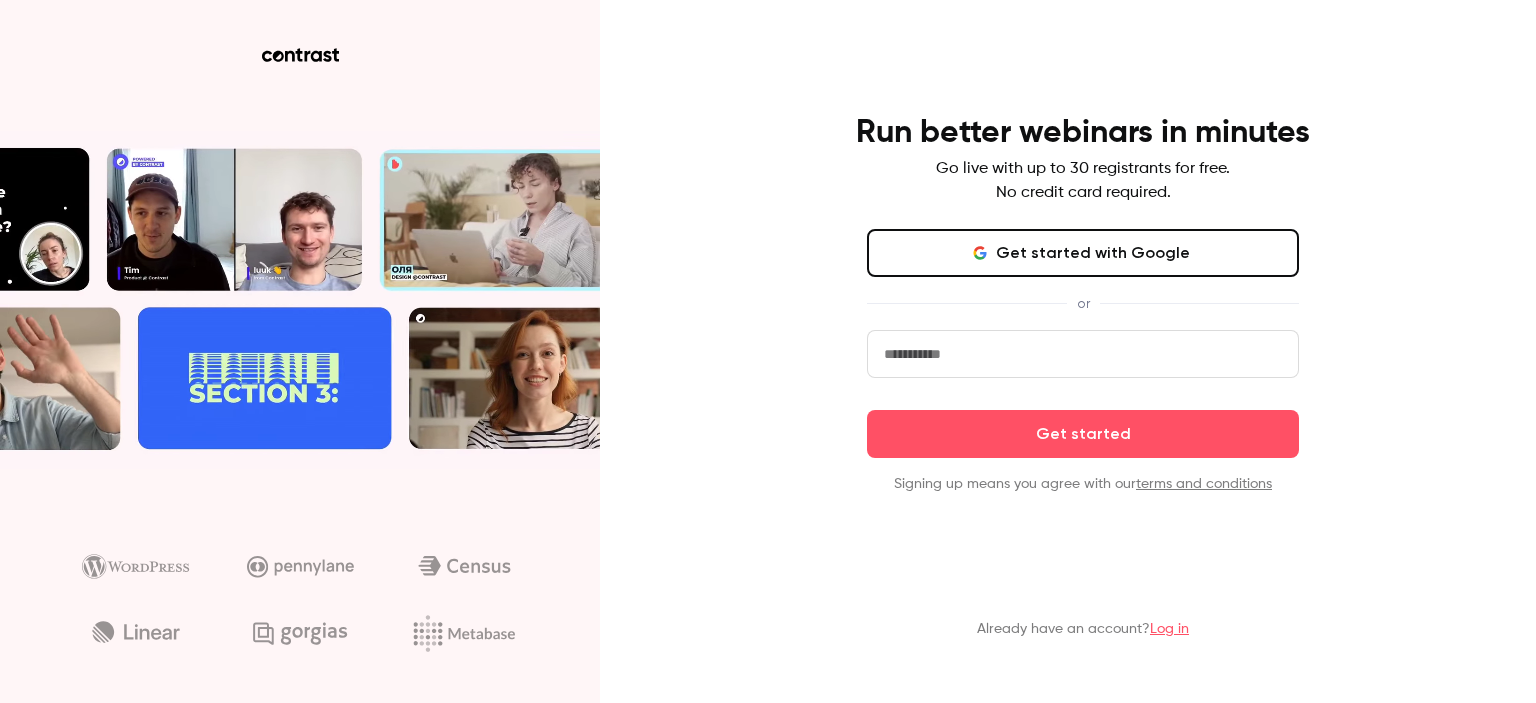 click at bounding box center [1083, 354] 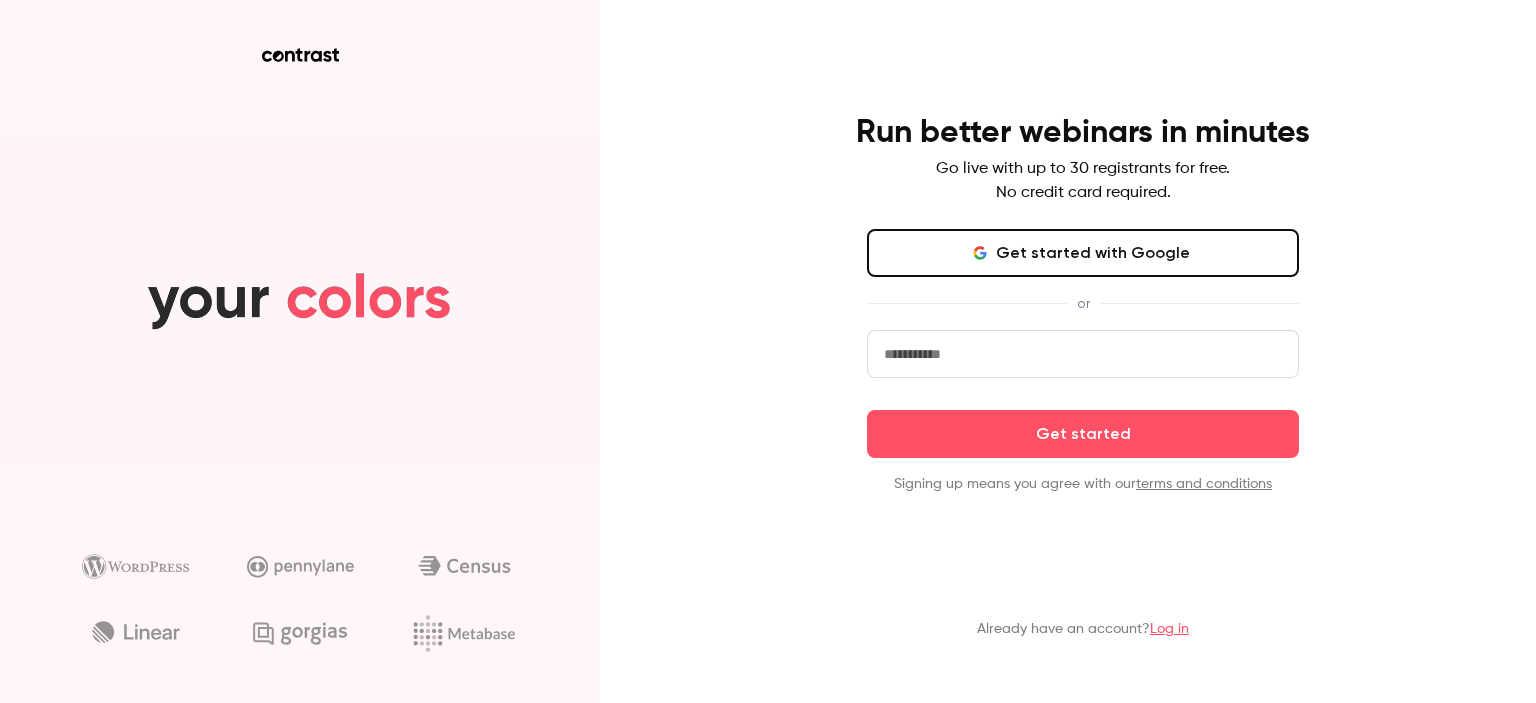 click on "Get started with Google" at bounding box center (1083, 253) 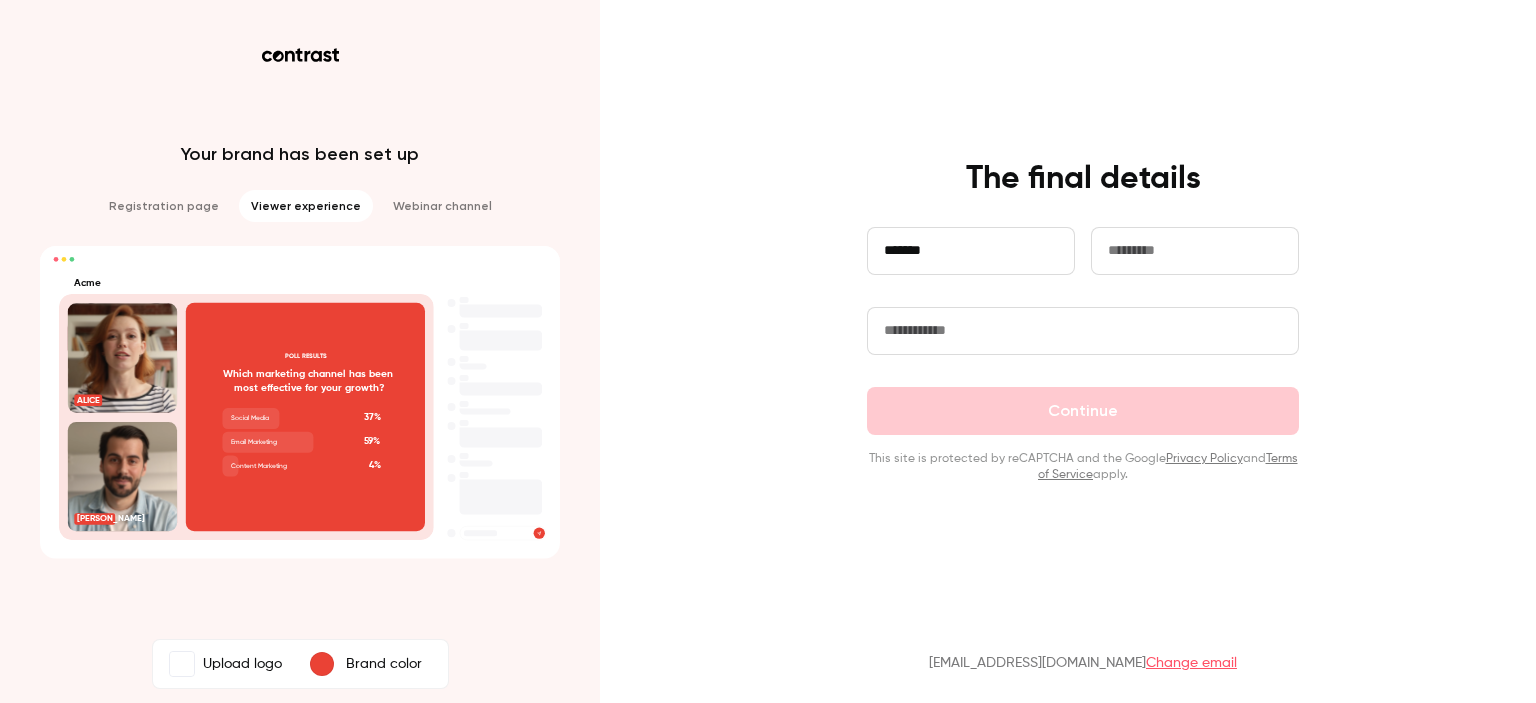 click at bounding box center (1083, 331) 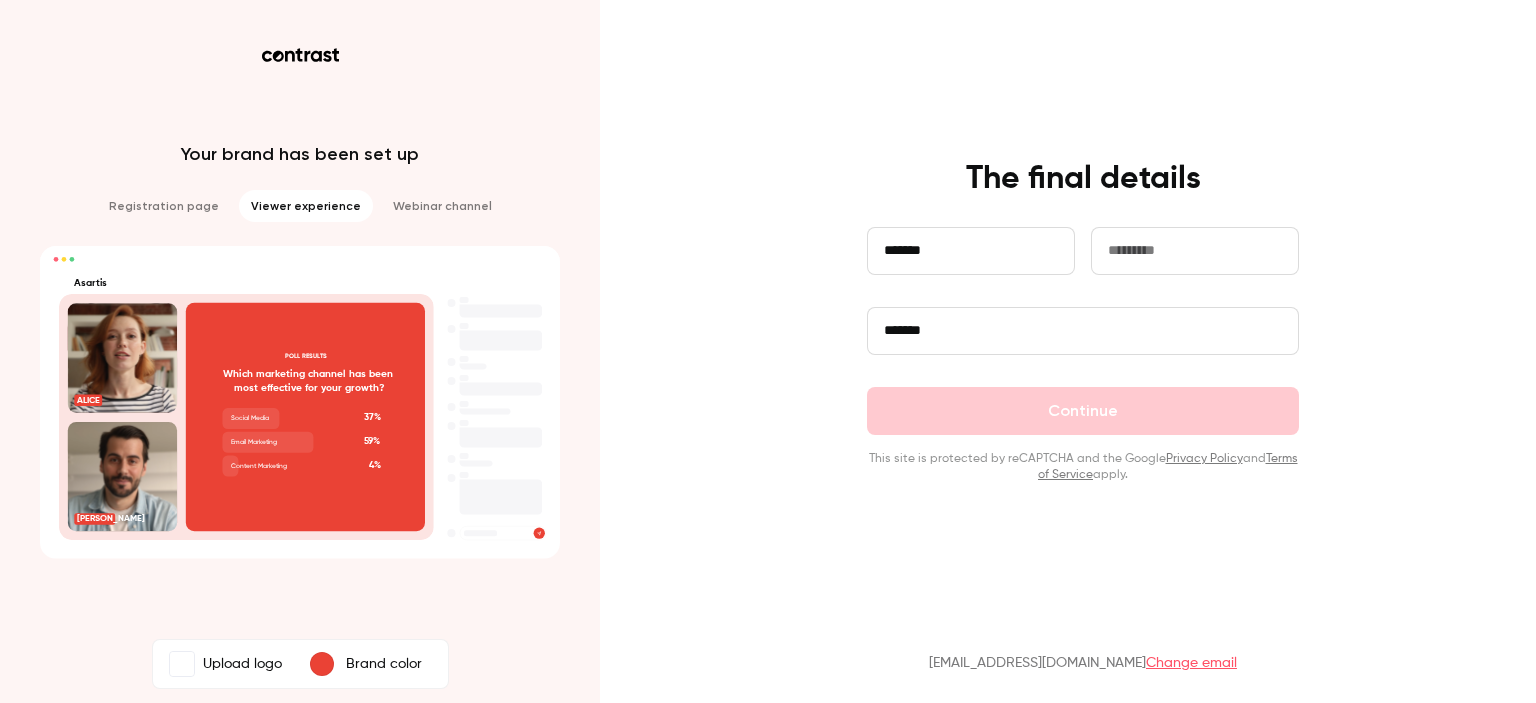 type on "*******" 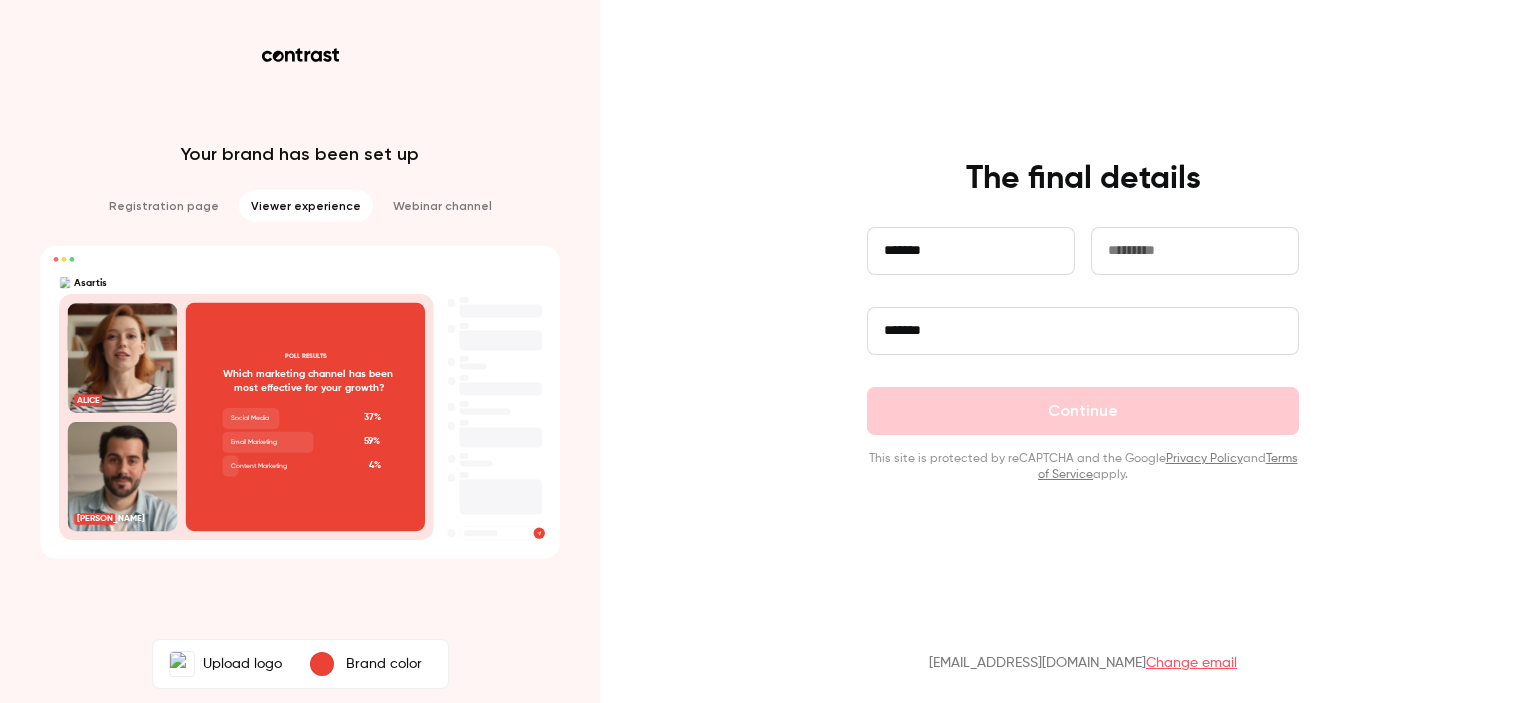 click on "*******" at bounding box center [971, 251] 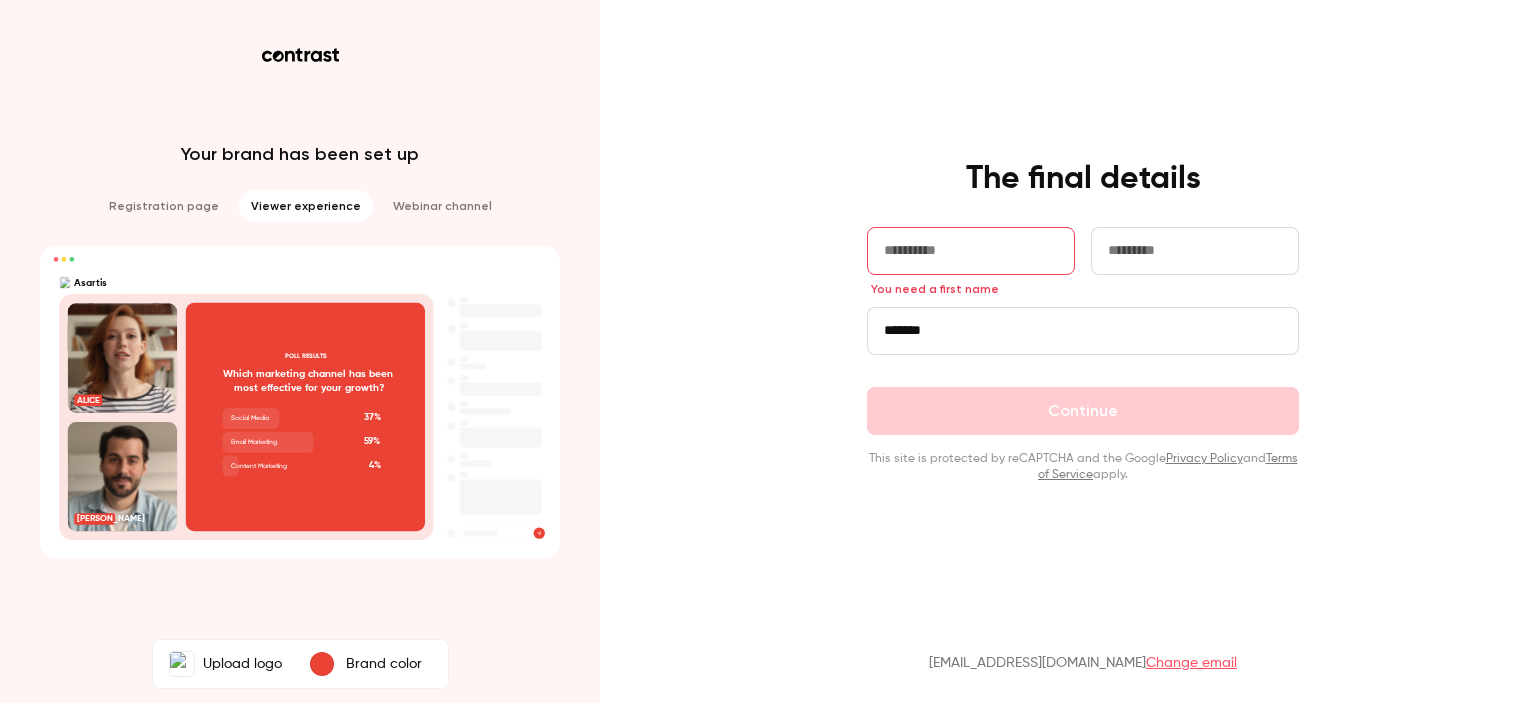 click at bounding box center [971, 251] 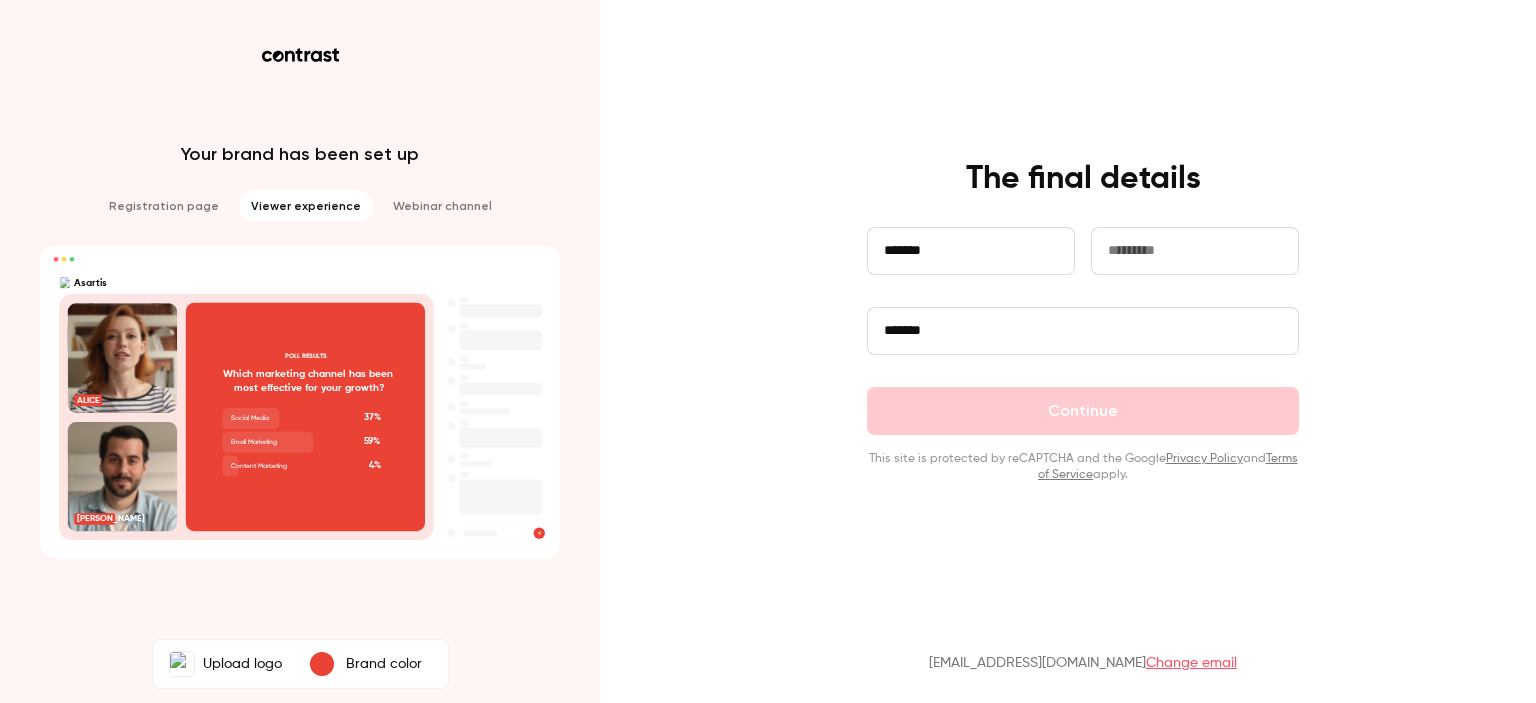 type on "*******" 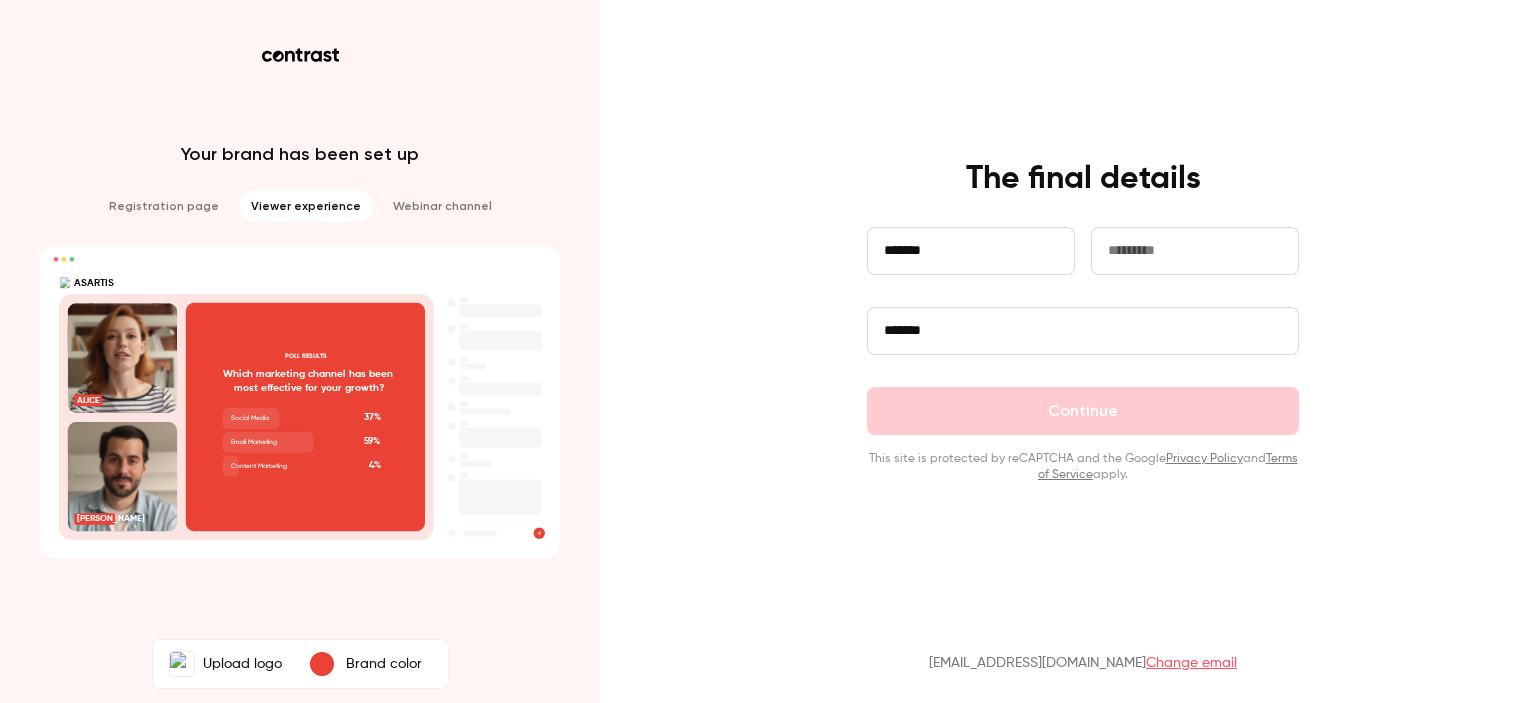 type on "*******" 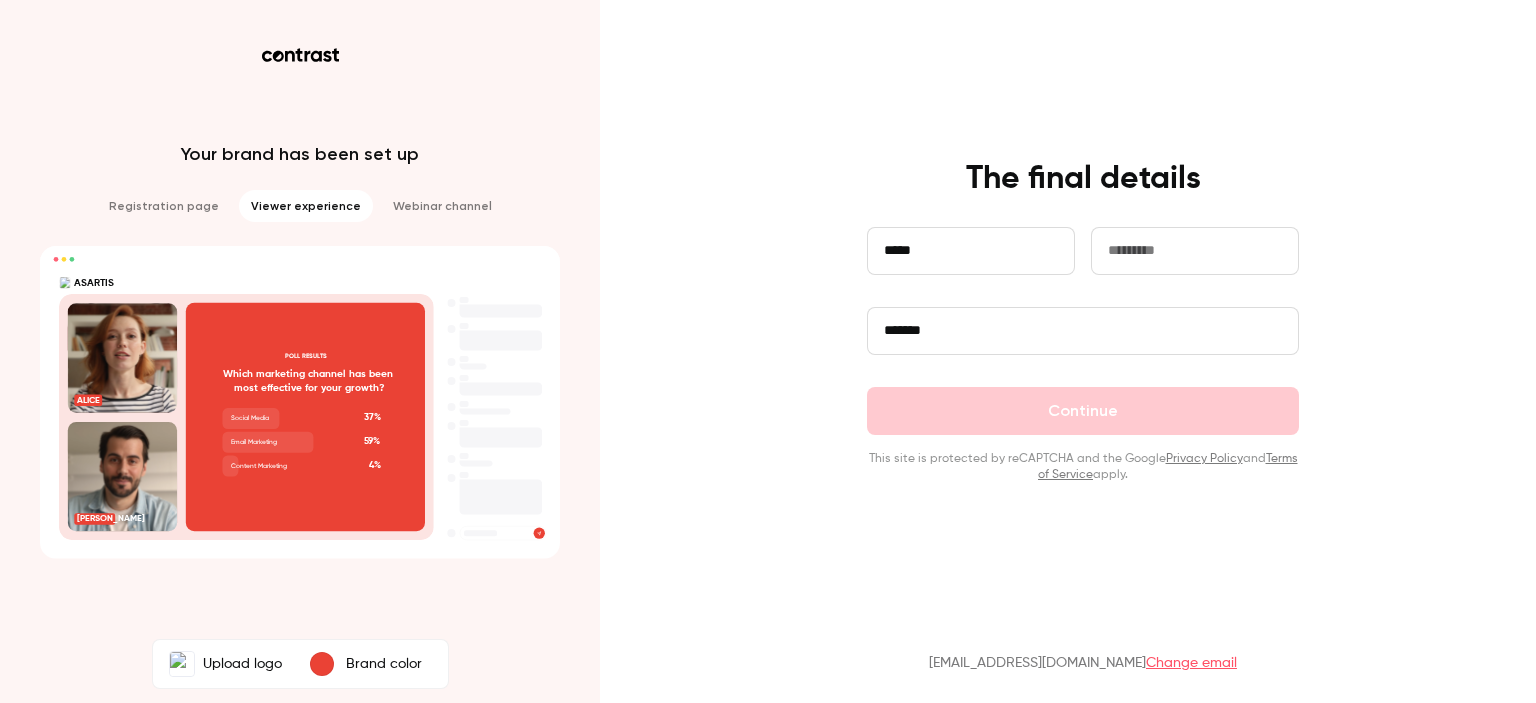 type on "*****" 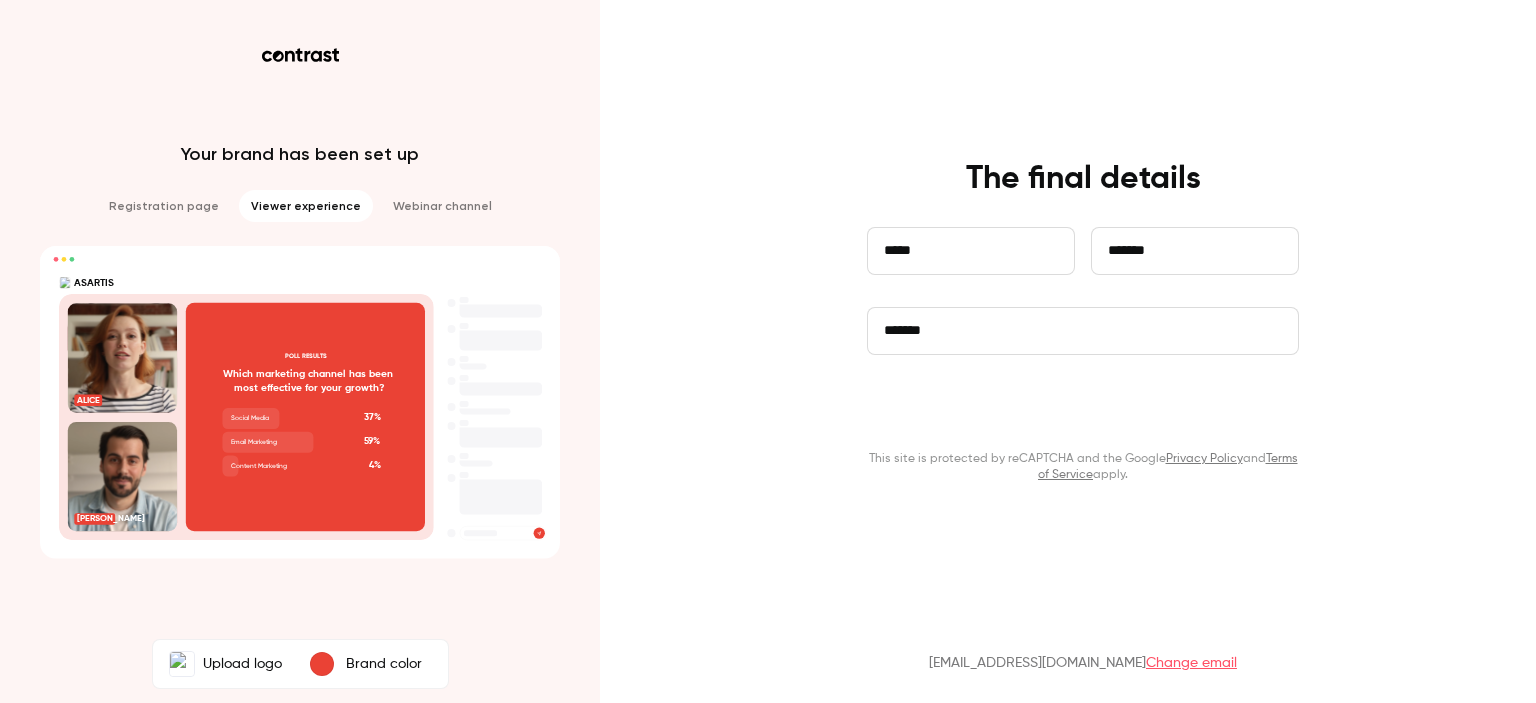 type on "*******" 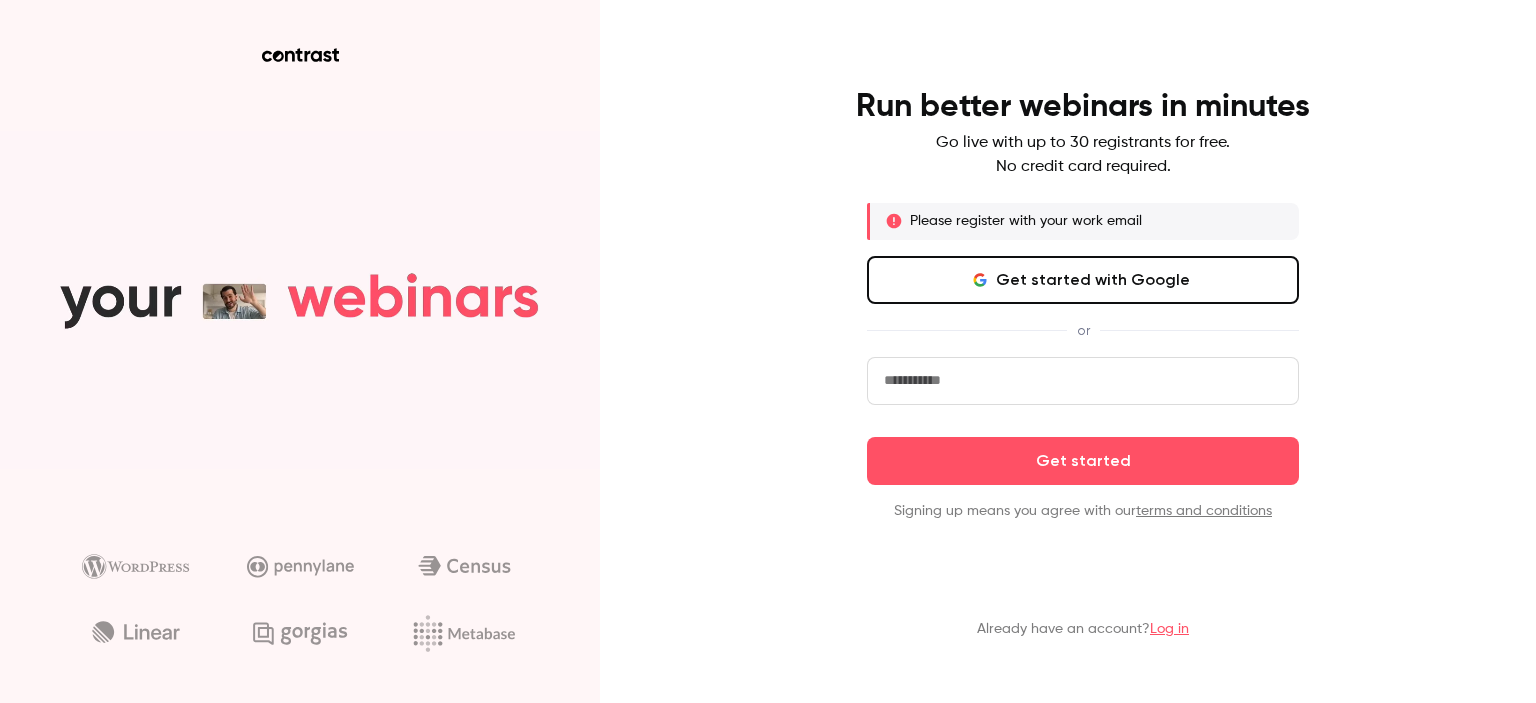 click at bounding box center (1083, 381) 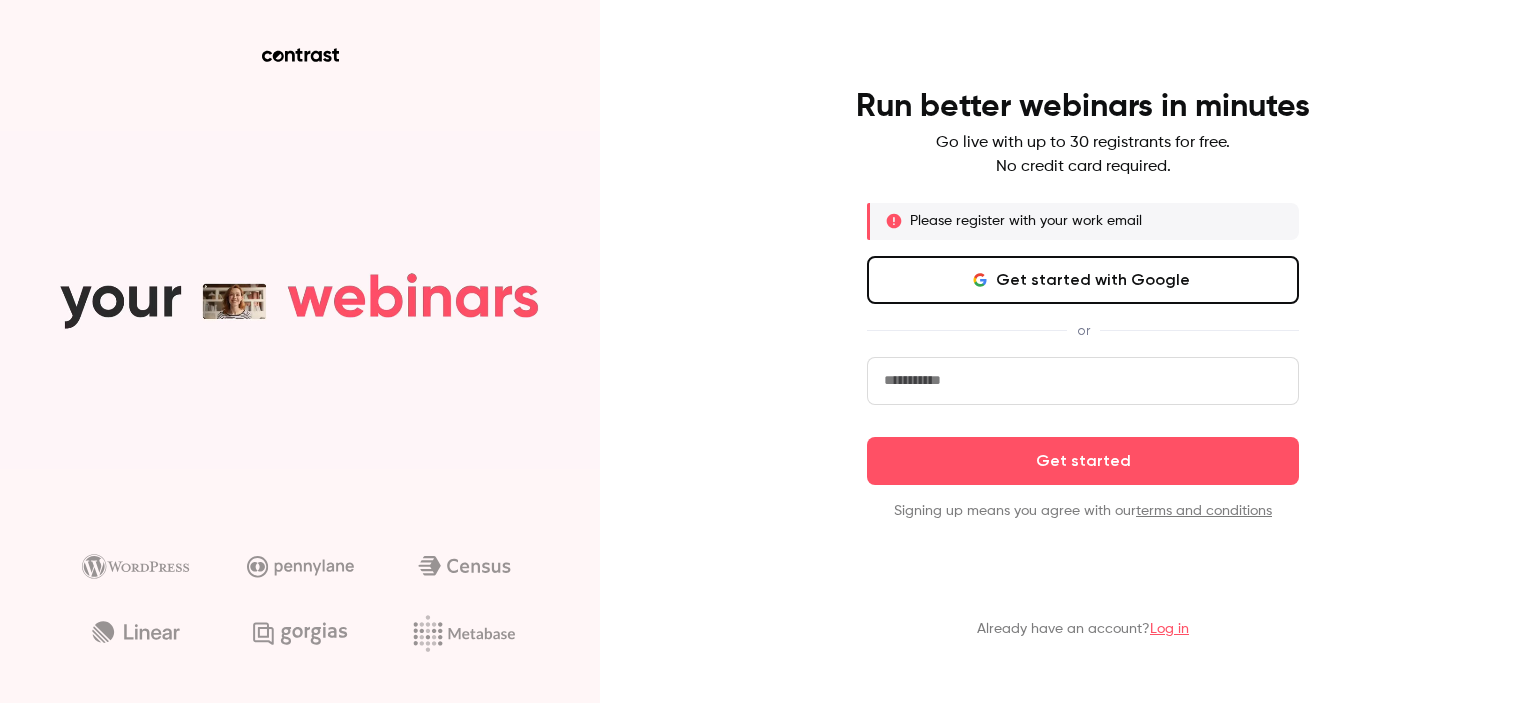 type on "**********" 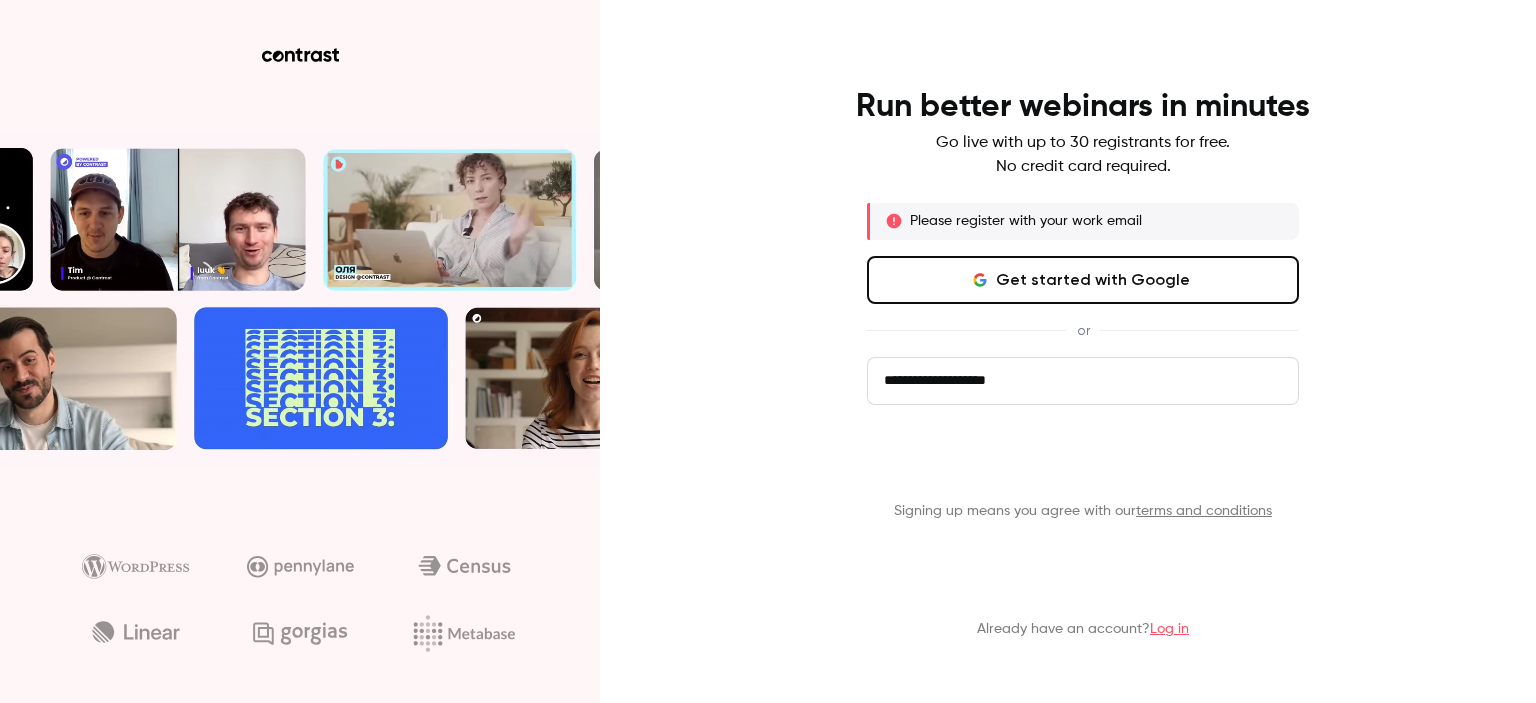 click on "Get started" at bounding box center (1083, 461) 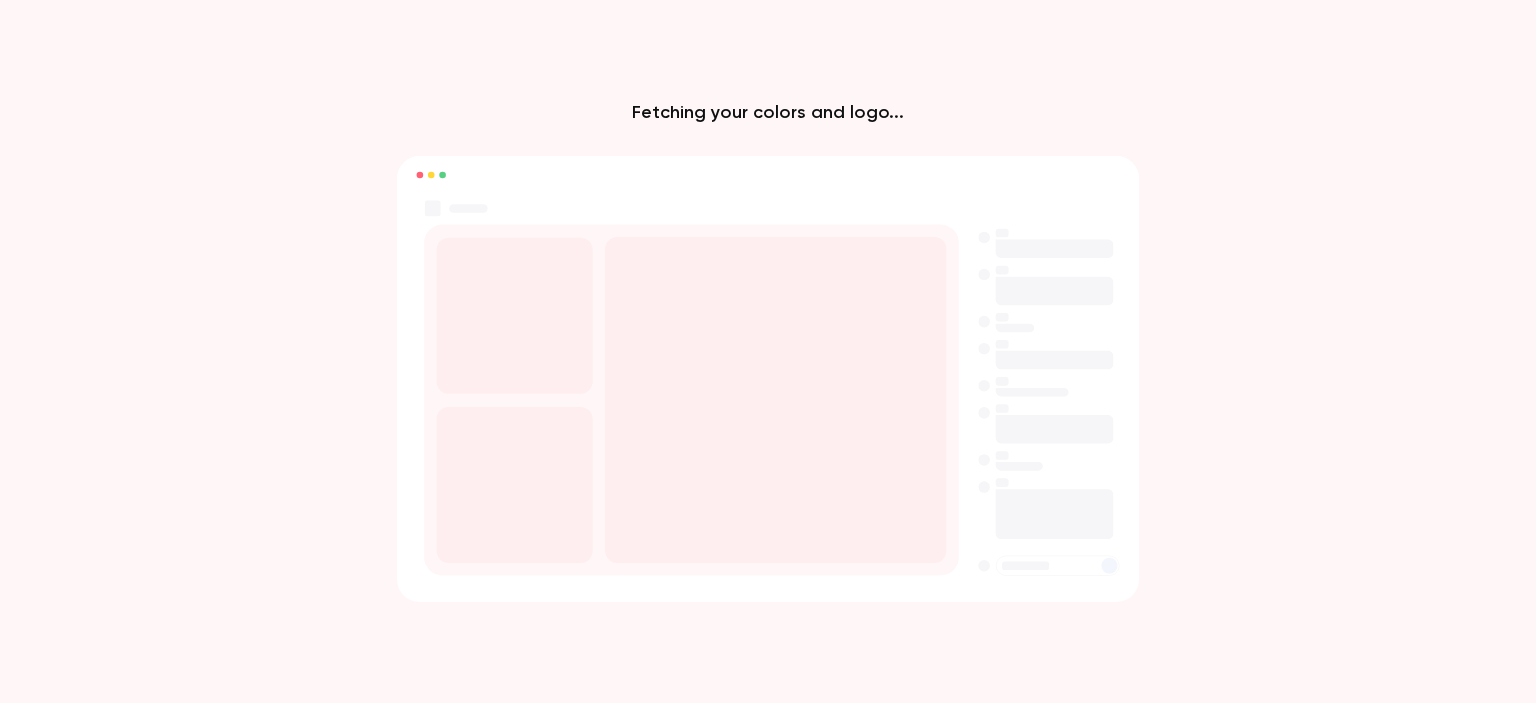 drag, startPoint x: 426, startPoint y: 727, endPoint x: 349, endPoint y: 742, distance: 78.44743 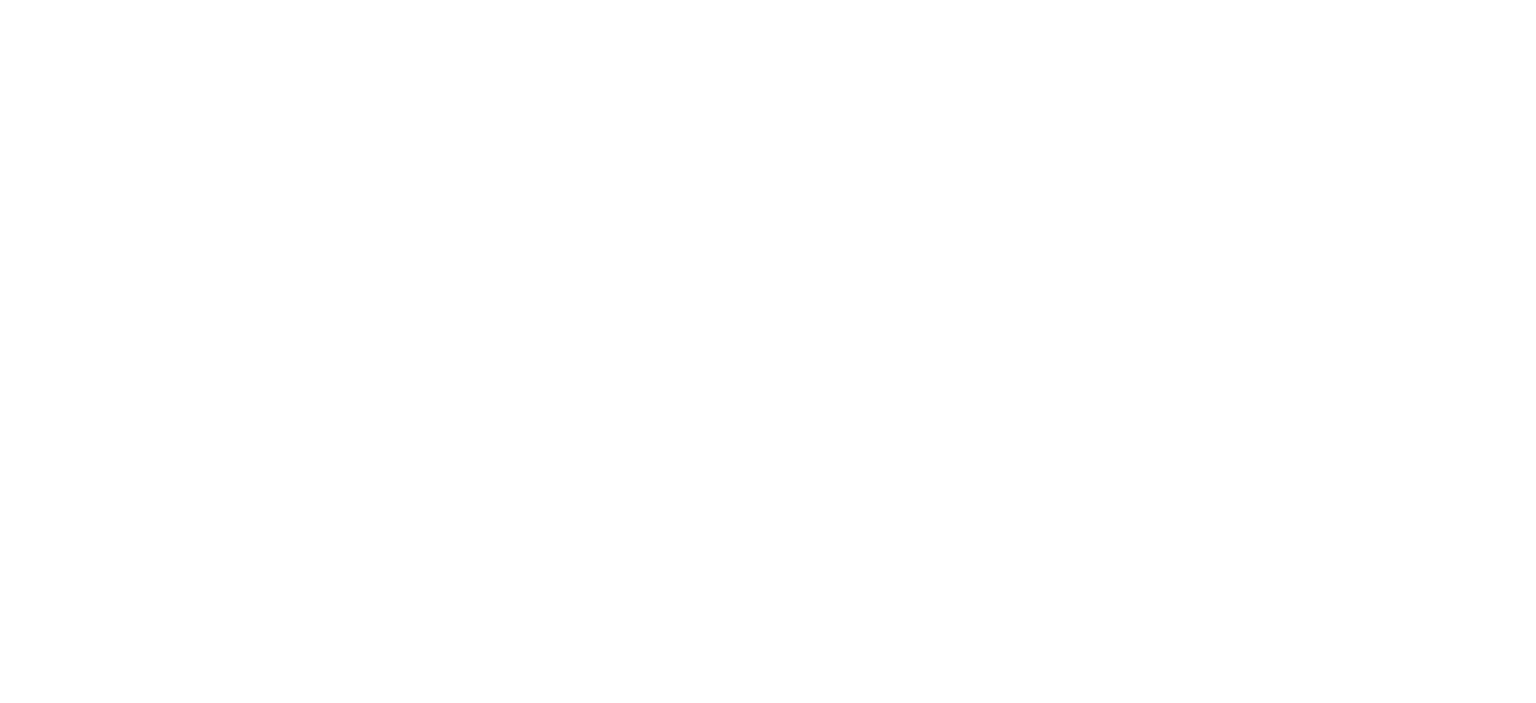 scroll, scrollTop: 0, scrollLeft: 0, axis: both 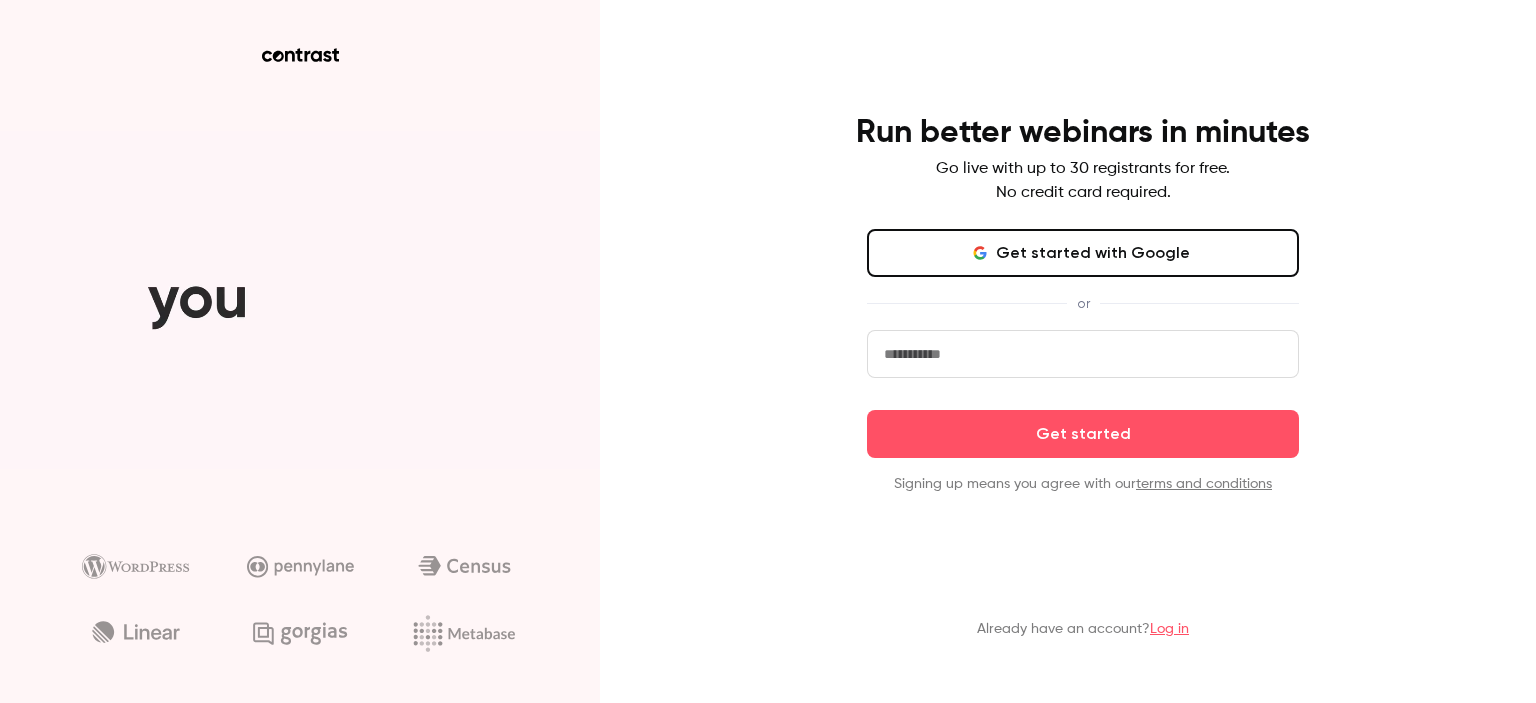 click at bounding box center (1083, 354) 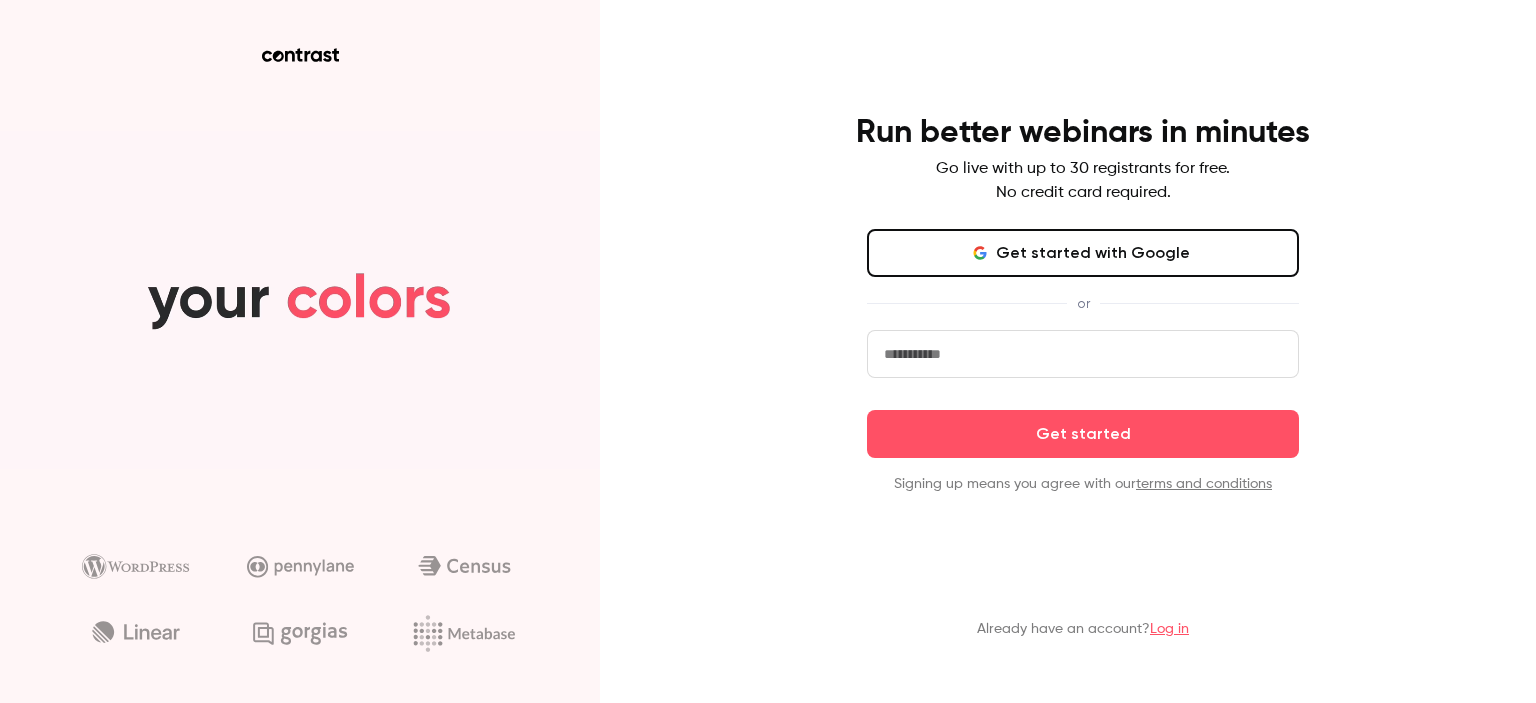 type on "**********" 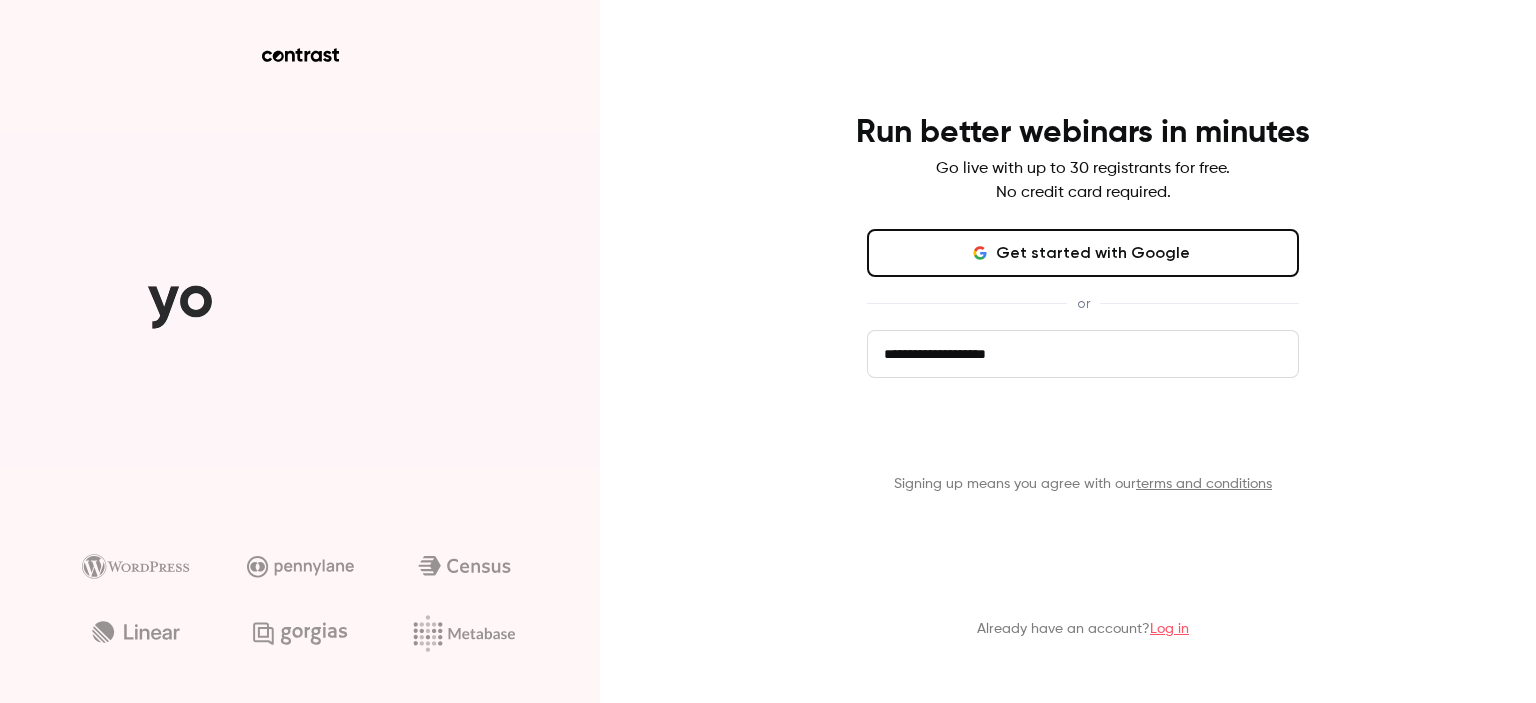 click on "Get started" at bounding box center [1083, 434] 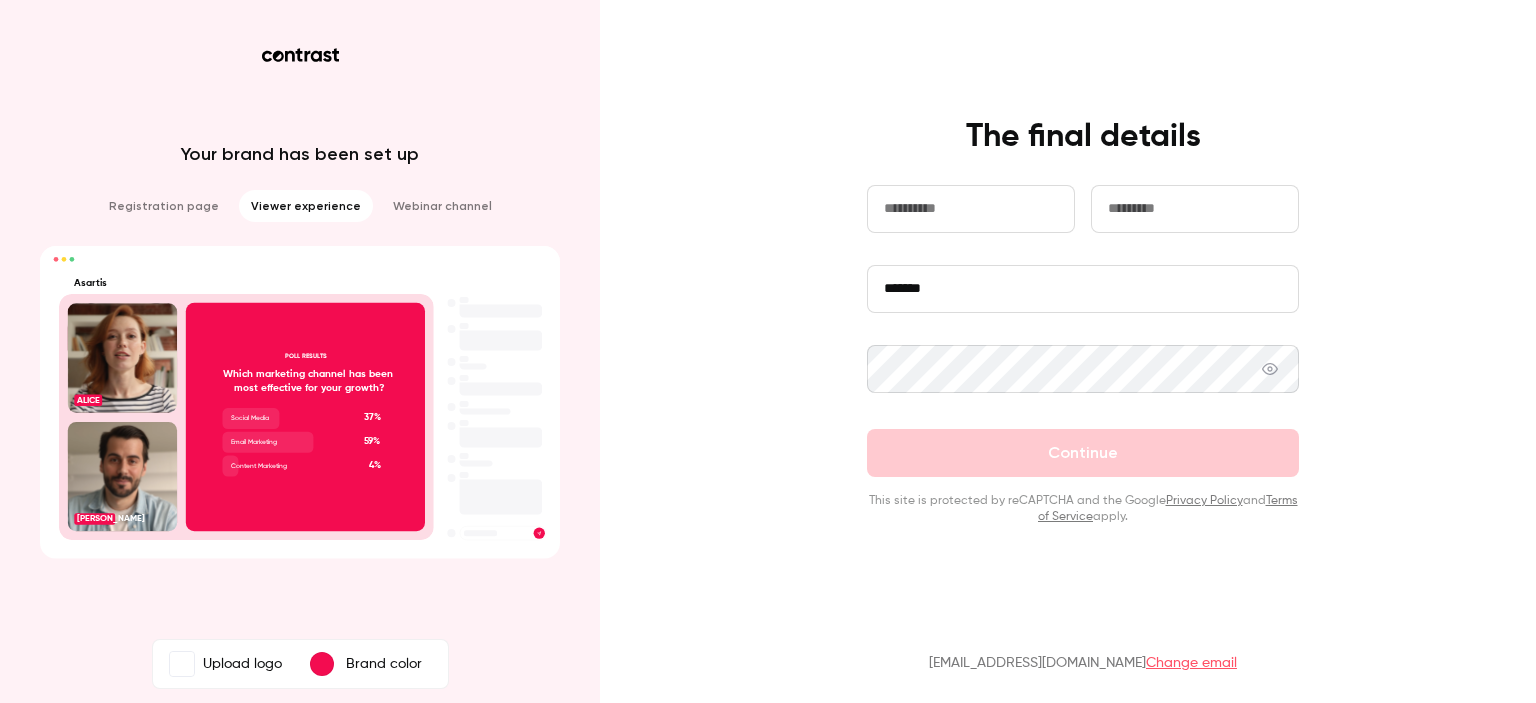click at bounding box center (971, 209) 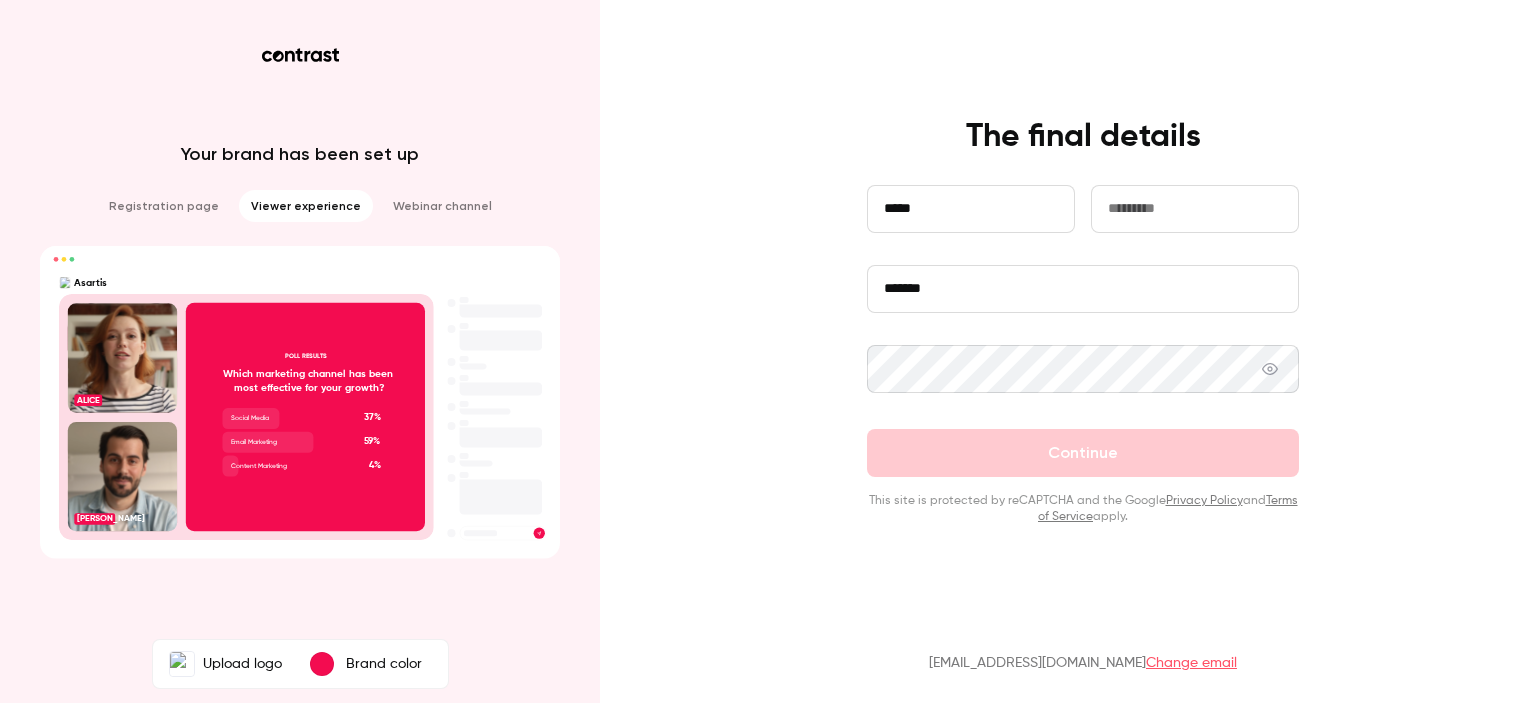 click at bounding box center (1195, 209) 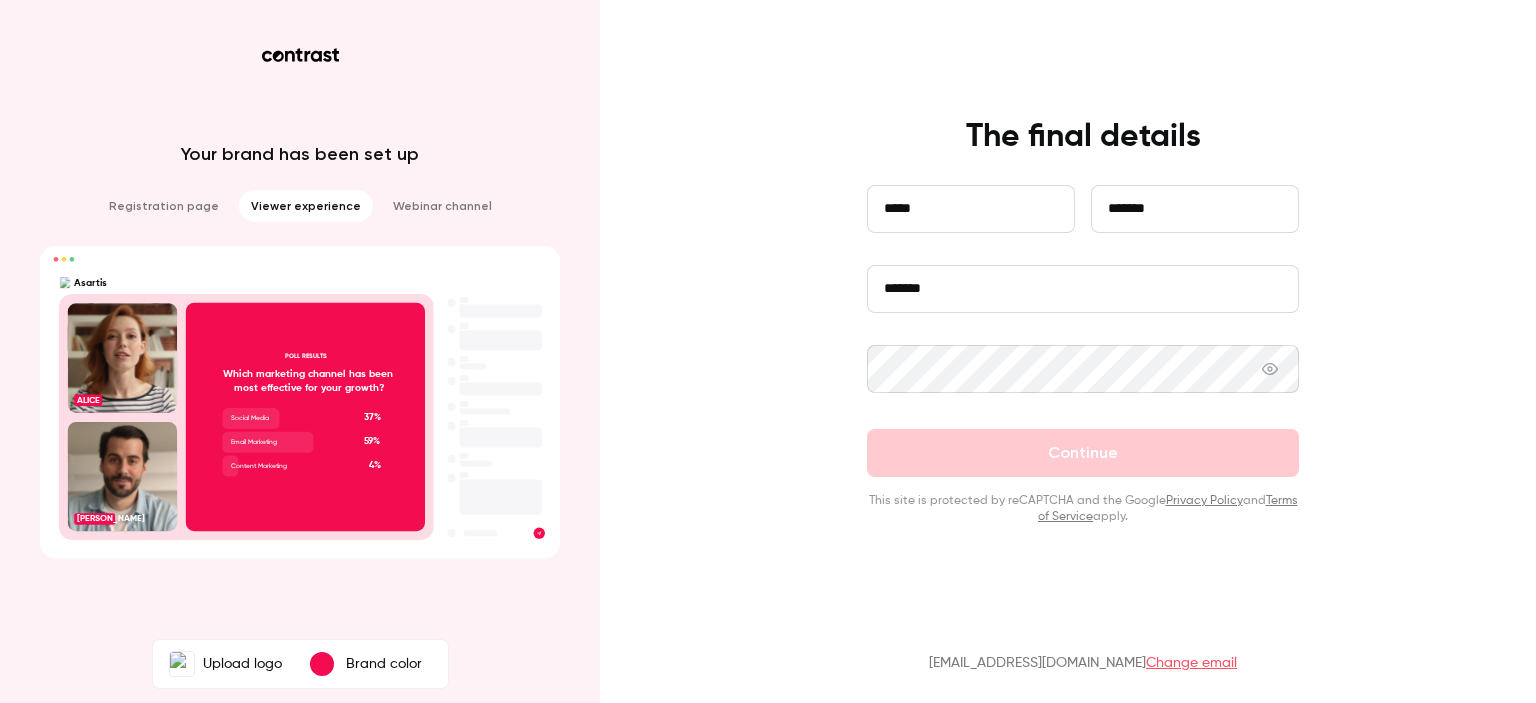 type on "*******" 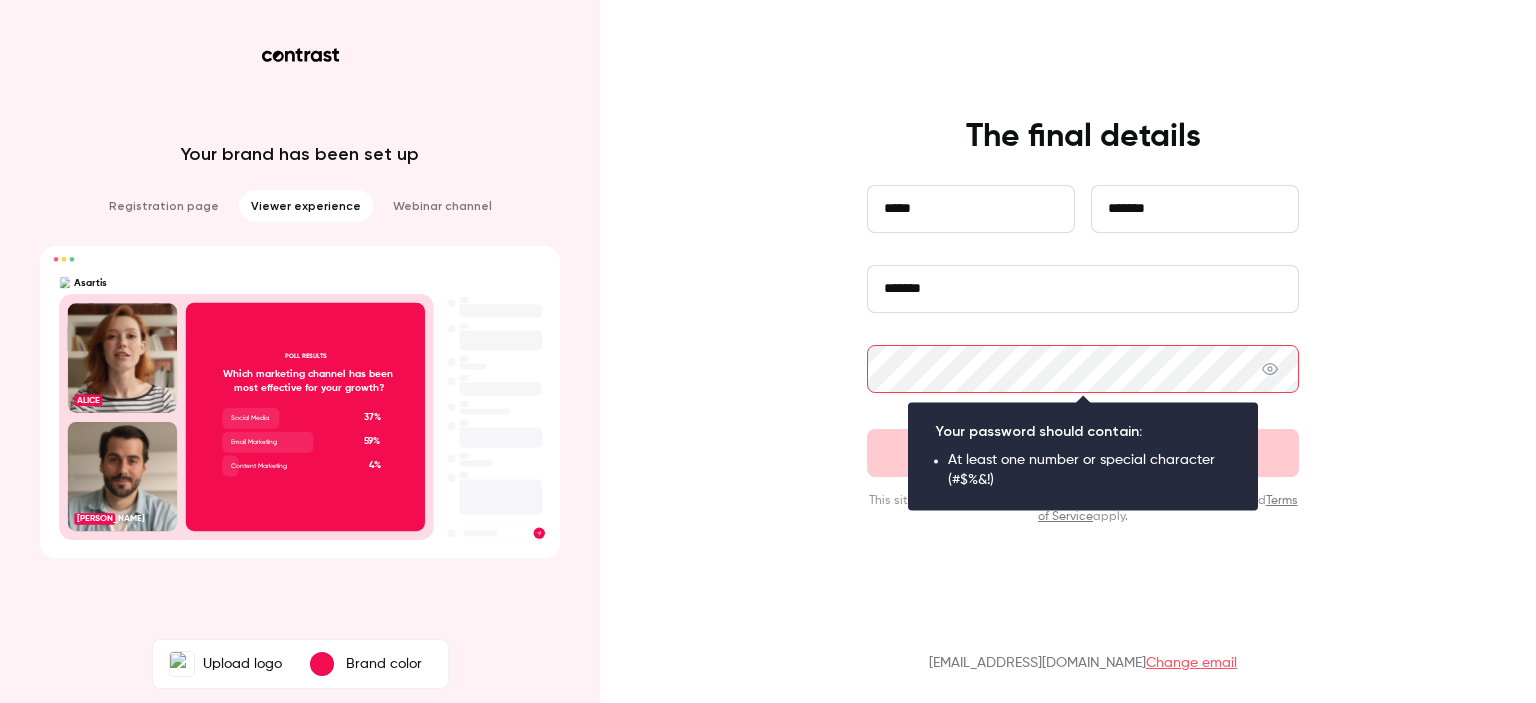 click 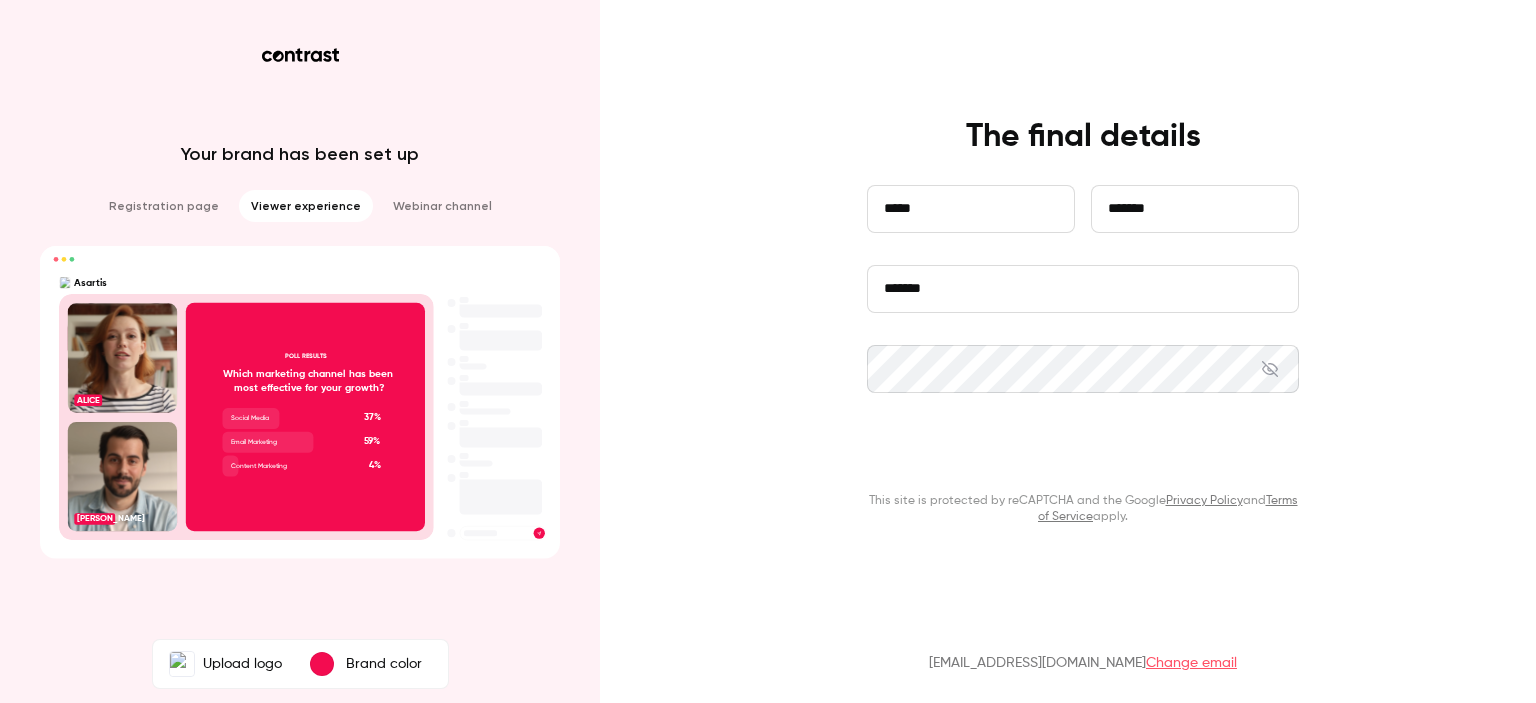 click on "Continue" at bounding box center [1083, 453] 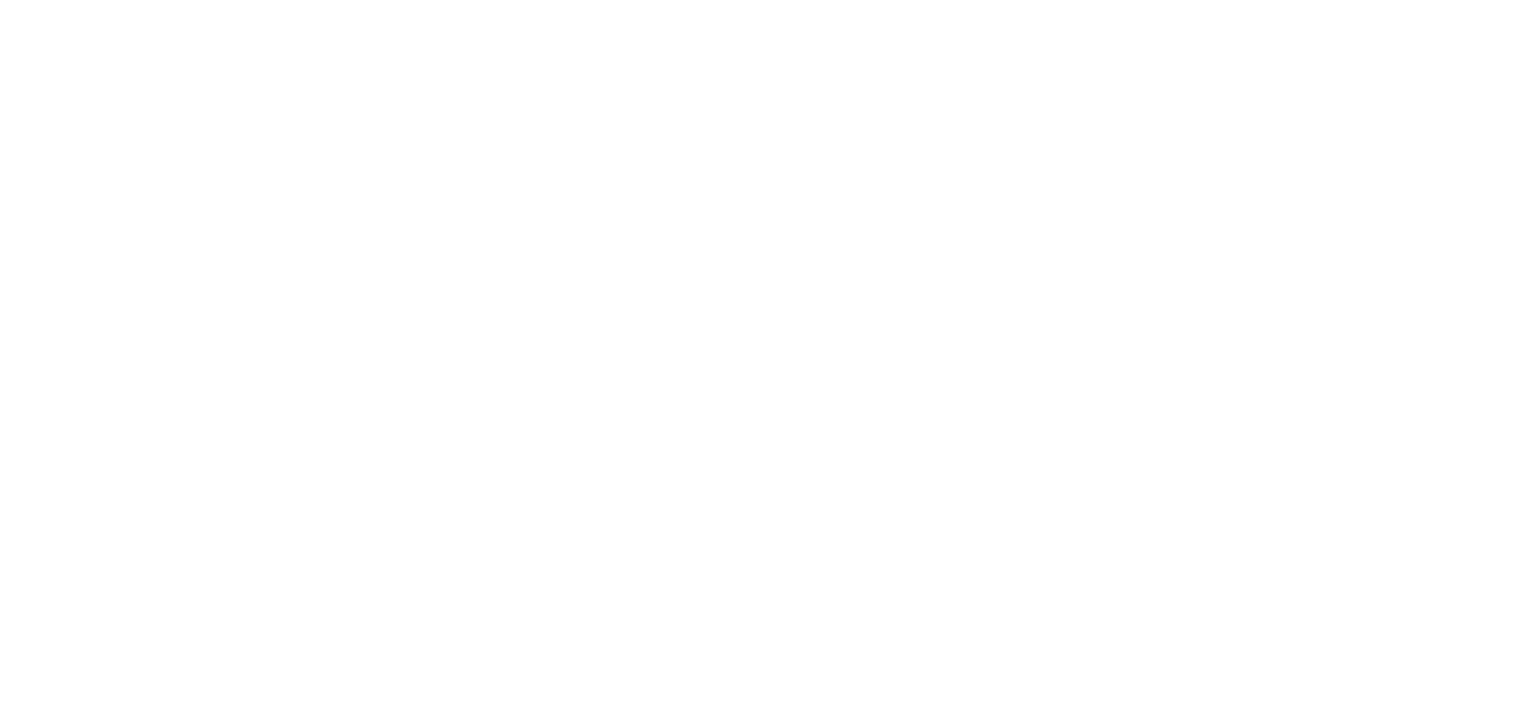 scroll, scrollTop: 0, scrollLeft: 0, axis: both 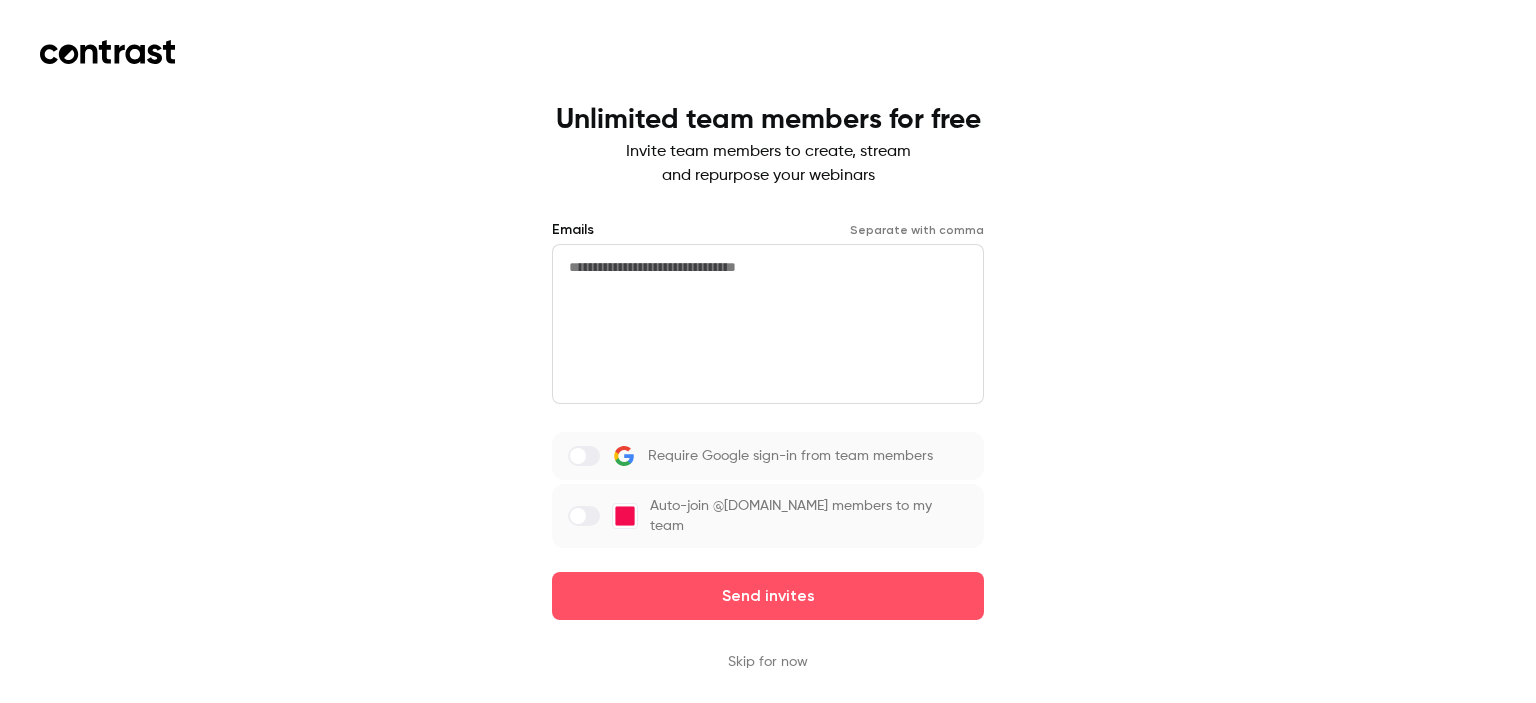 click at bounding box center [768, 324] 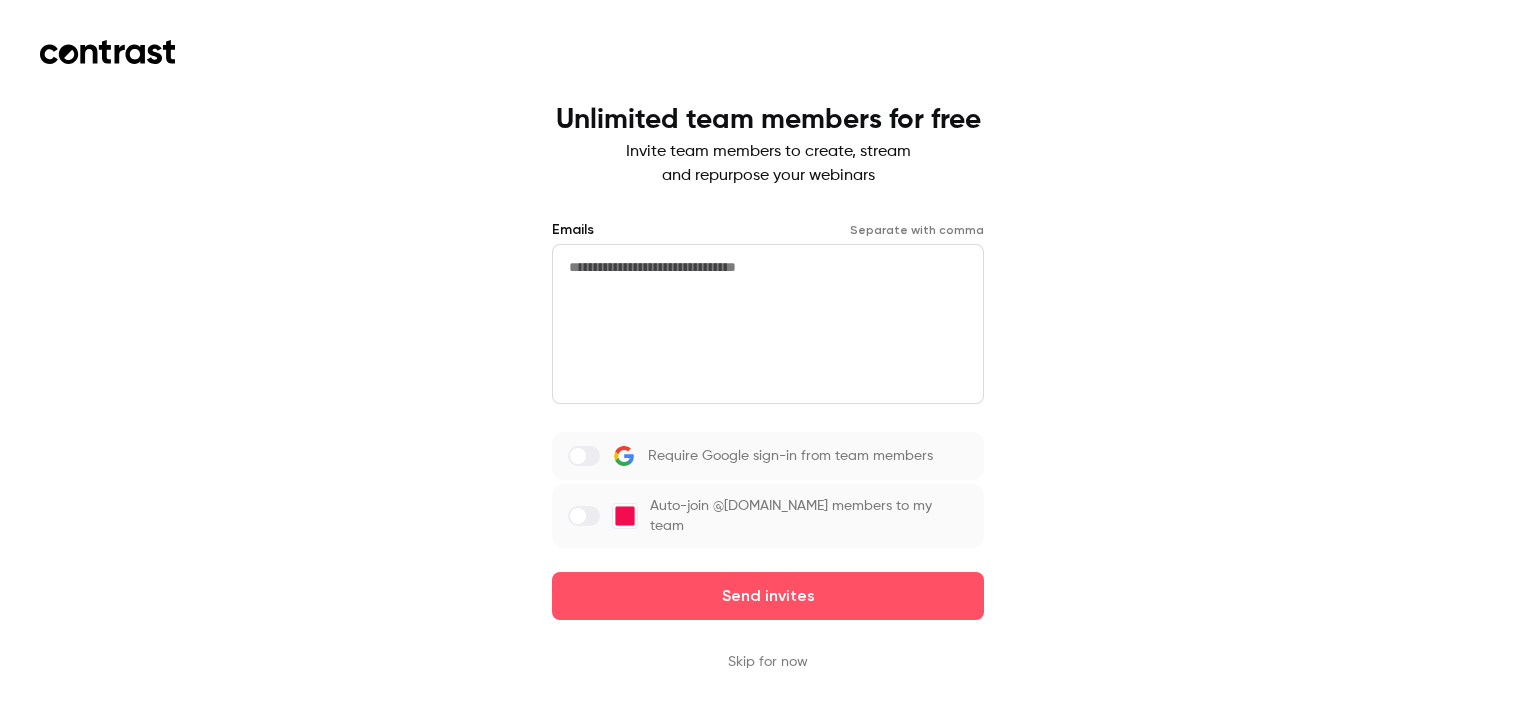 click on "Skip for now" at bounding box center (768, 662) 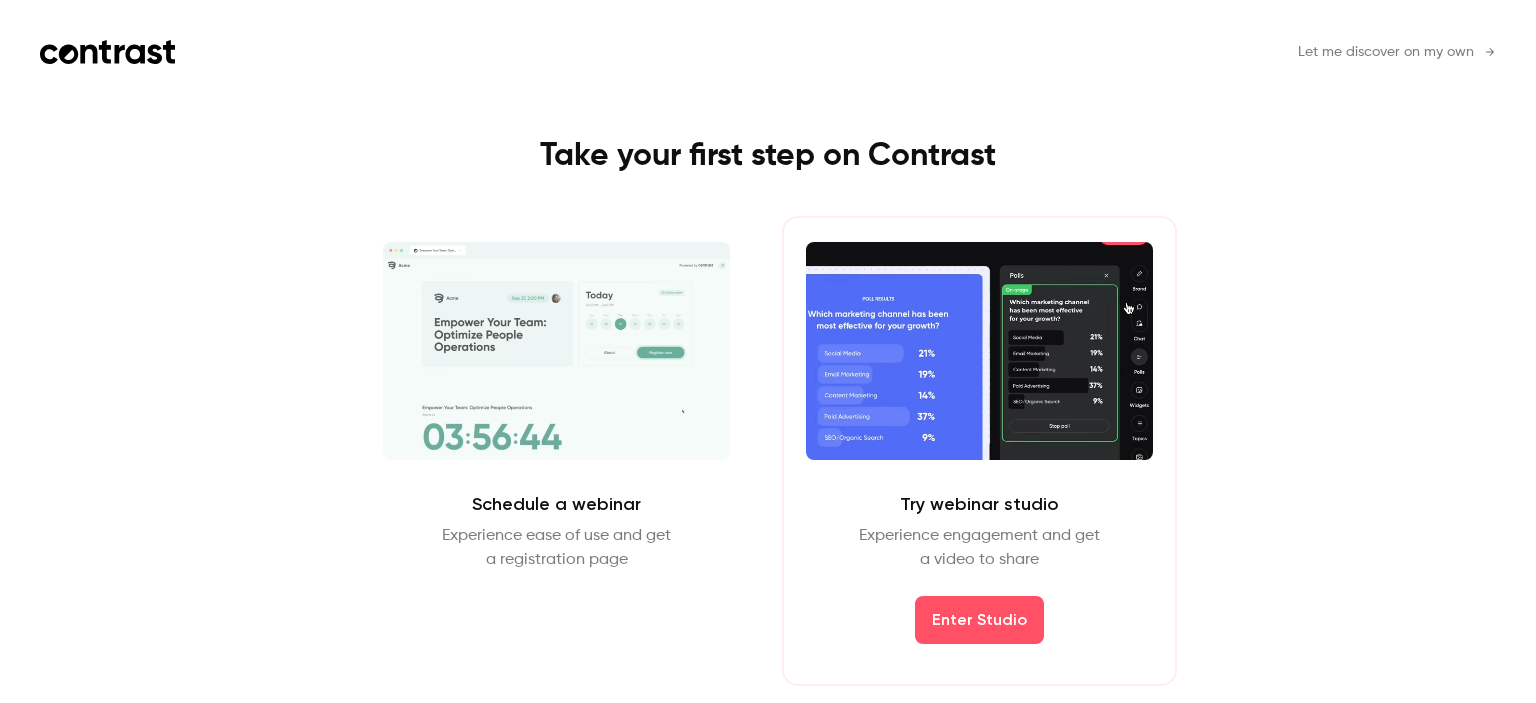 click on "Let me discover on my own" at bounding box center [1386, 52] 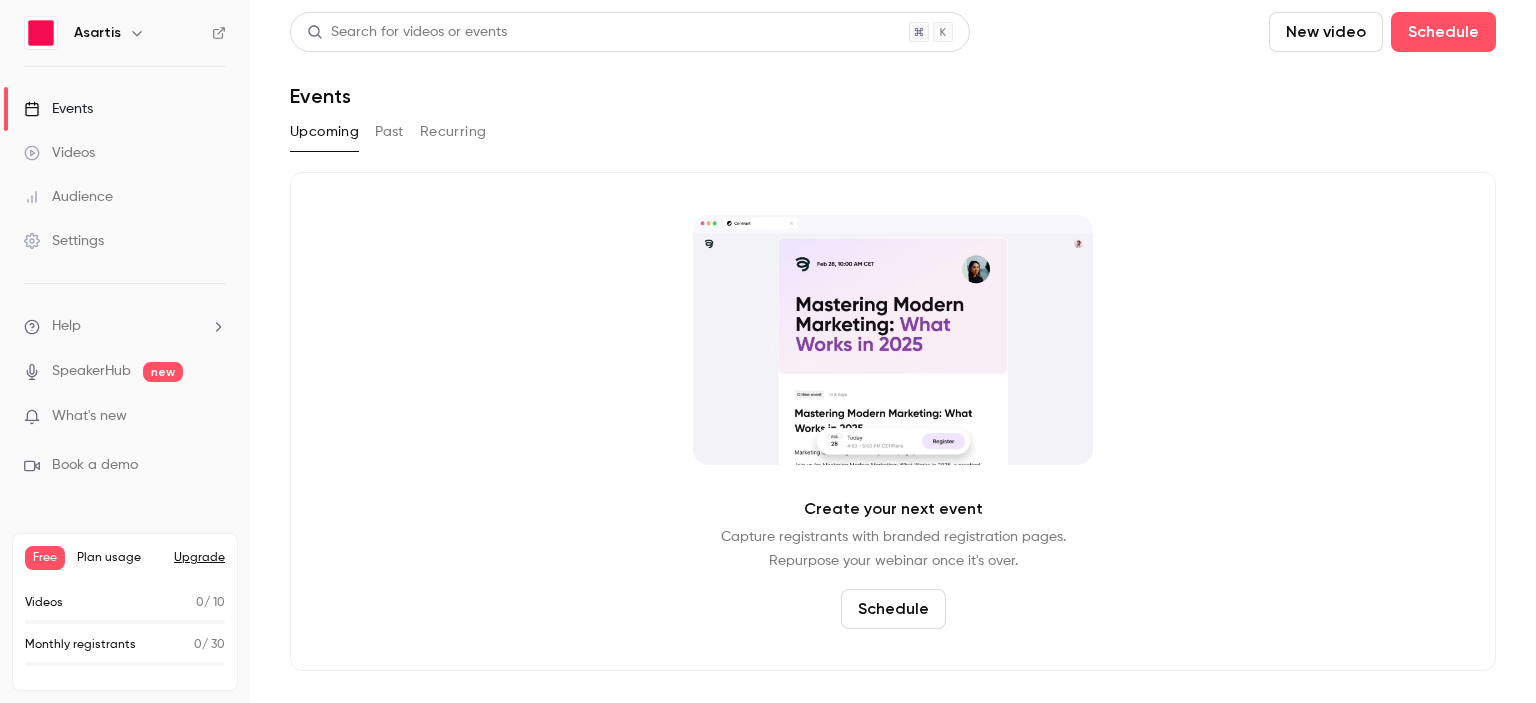 click on "Upgrade" at bounding box center (199, 558) 